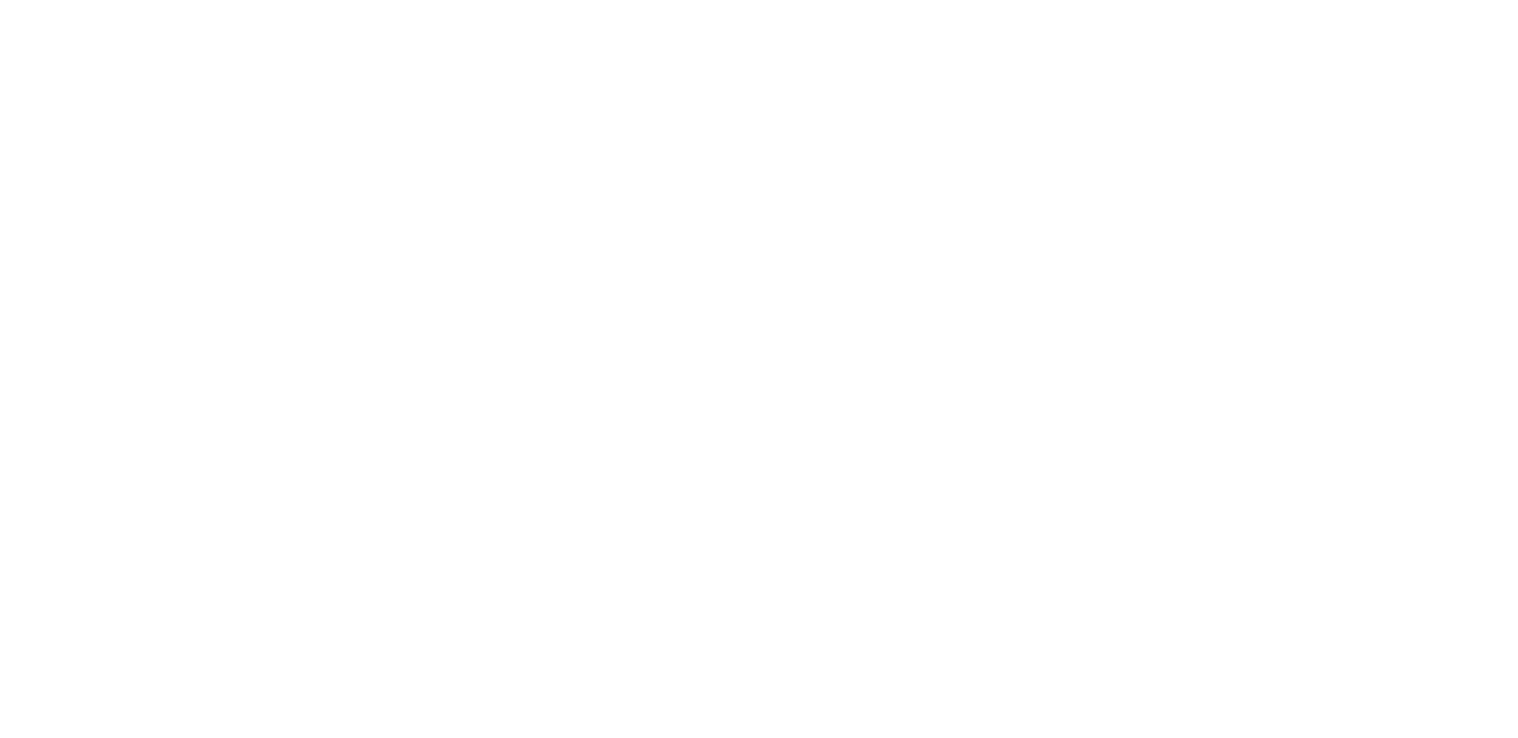 scroll, scrollTop: 0, scrollLeft: 0, axis: both 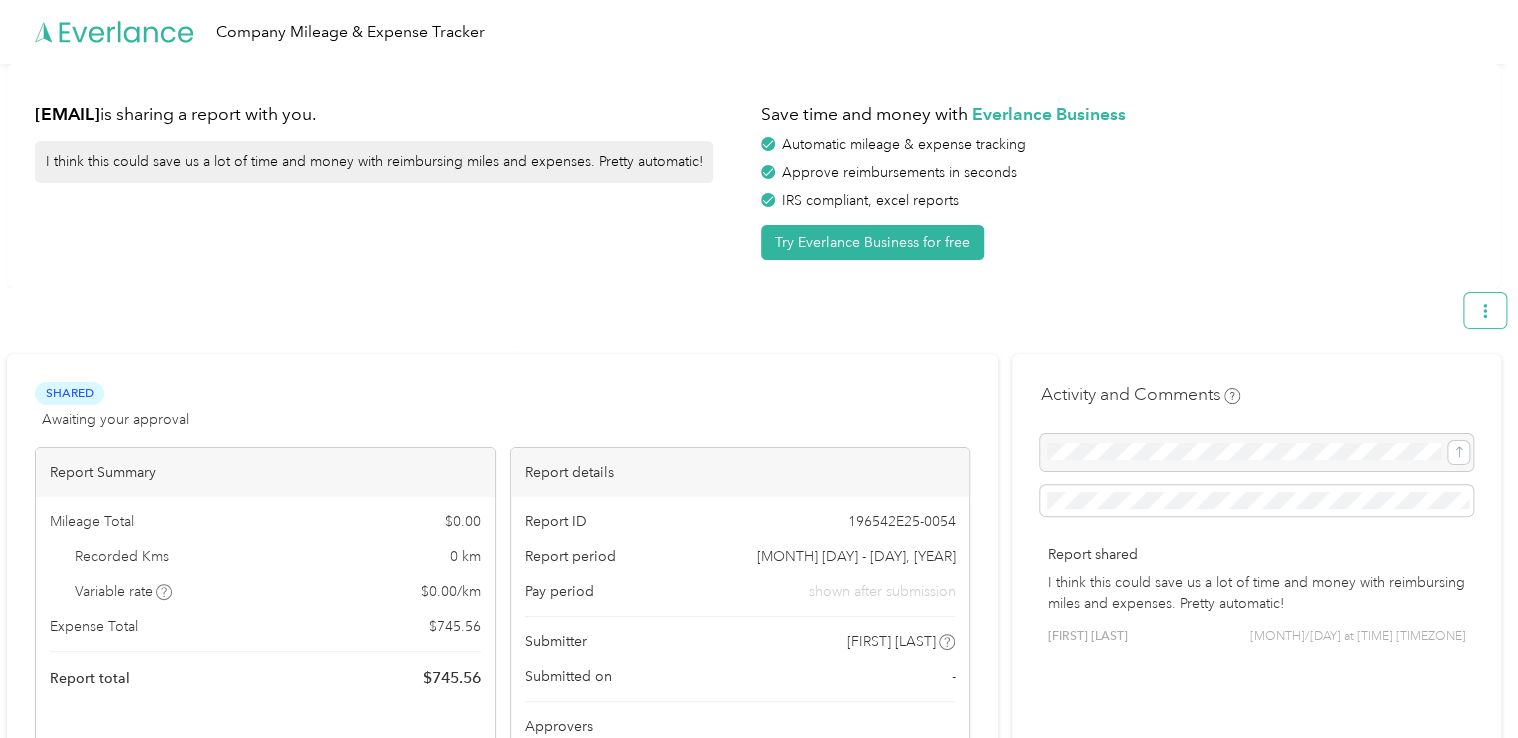 click at bounding box center [1485, 310] 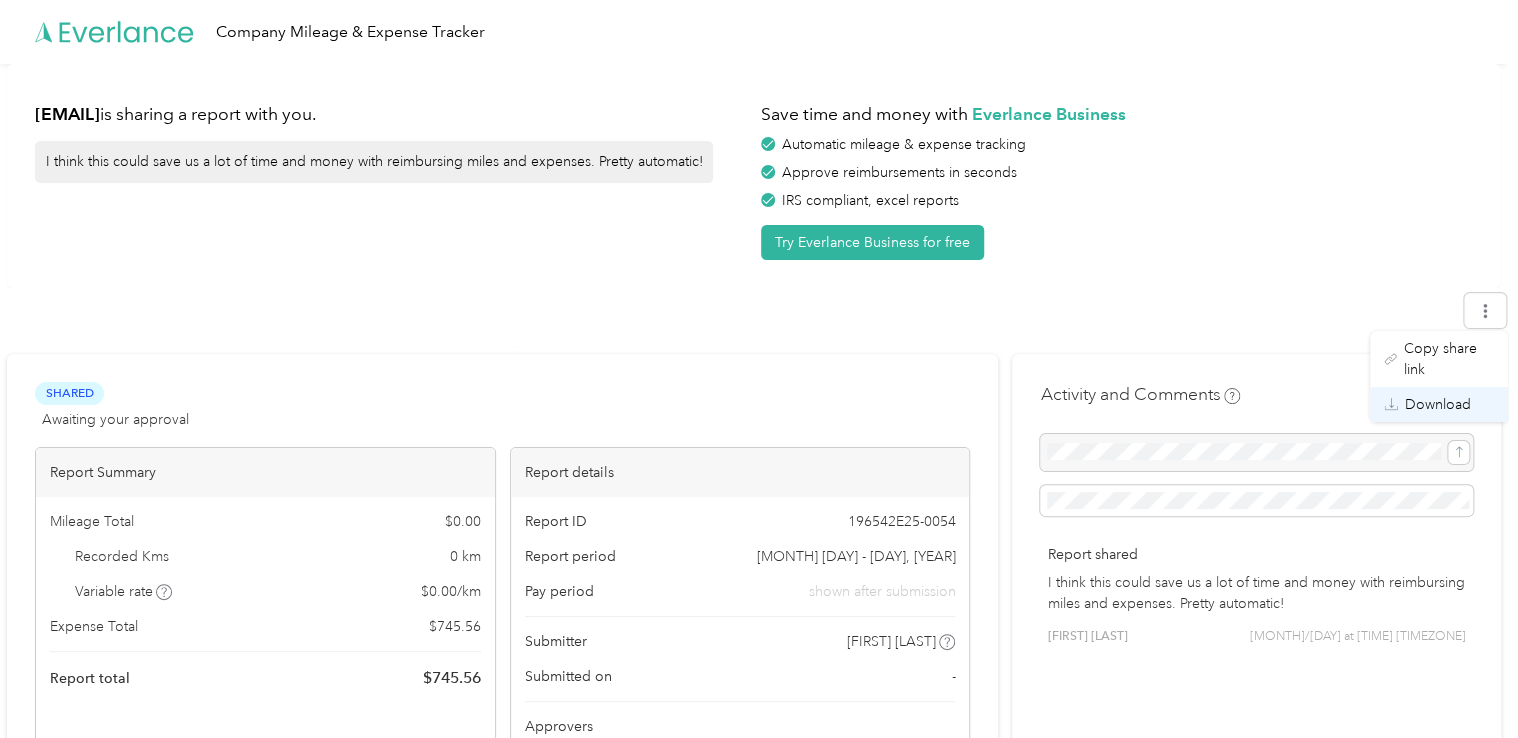 click on "Download" at bounding box center (1438, 404) 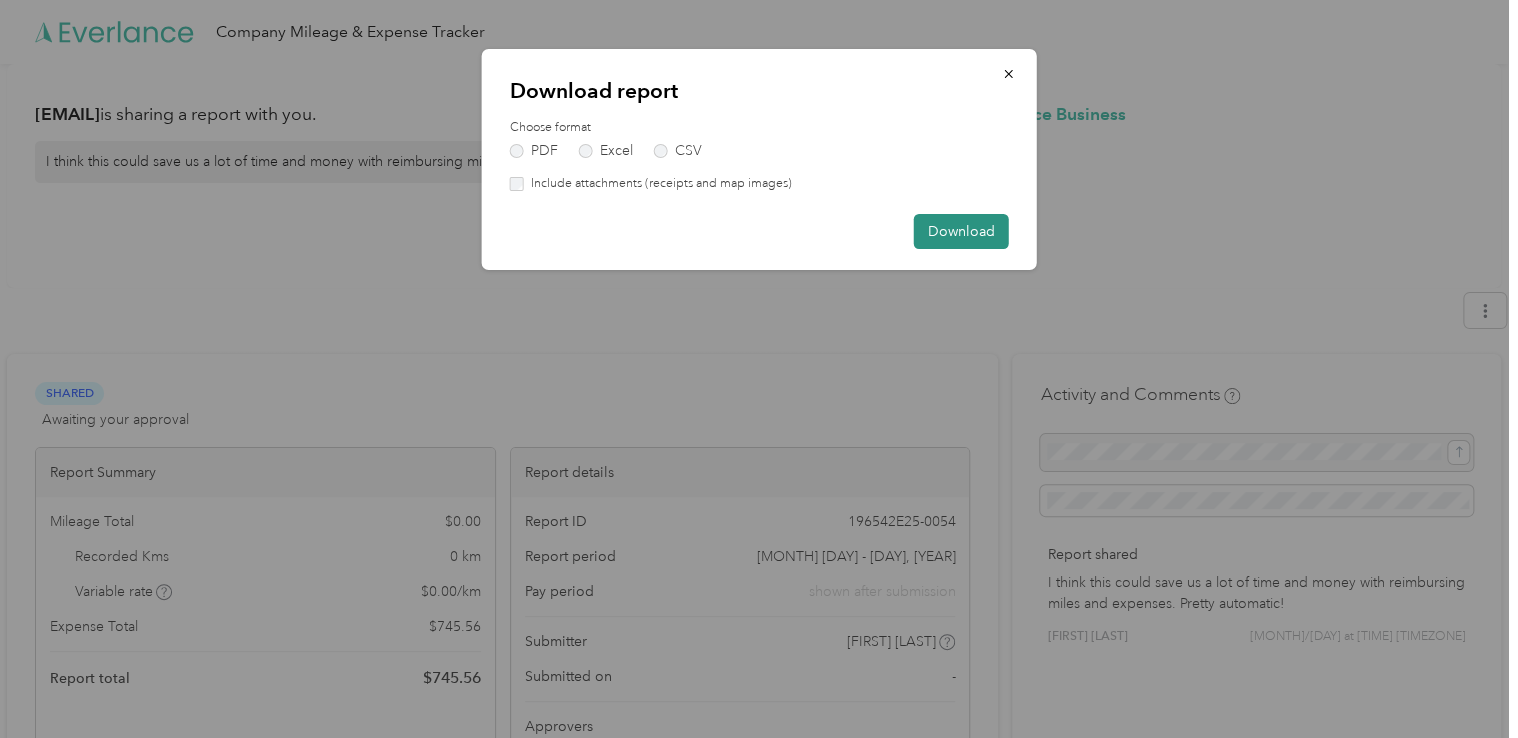 click on "Download" at bounding box center [961, 231] 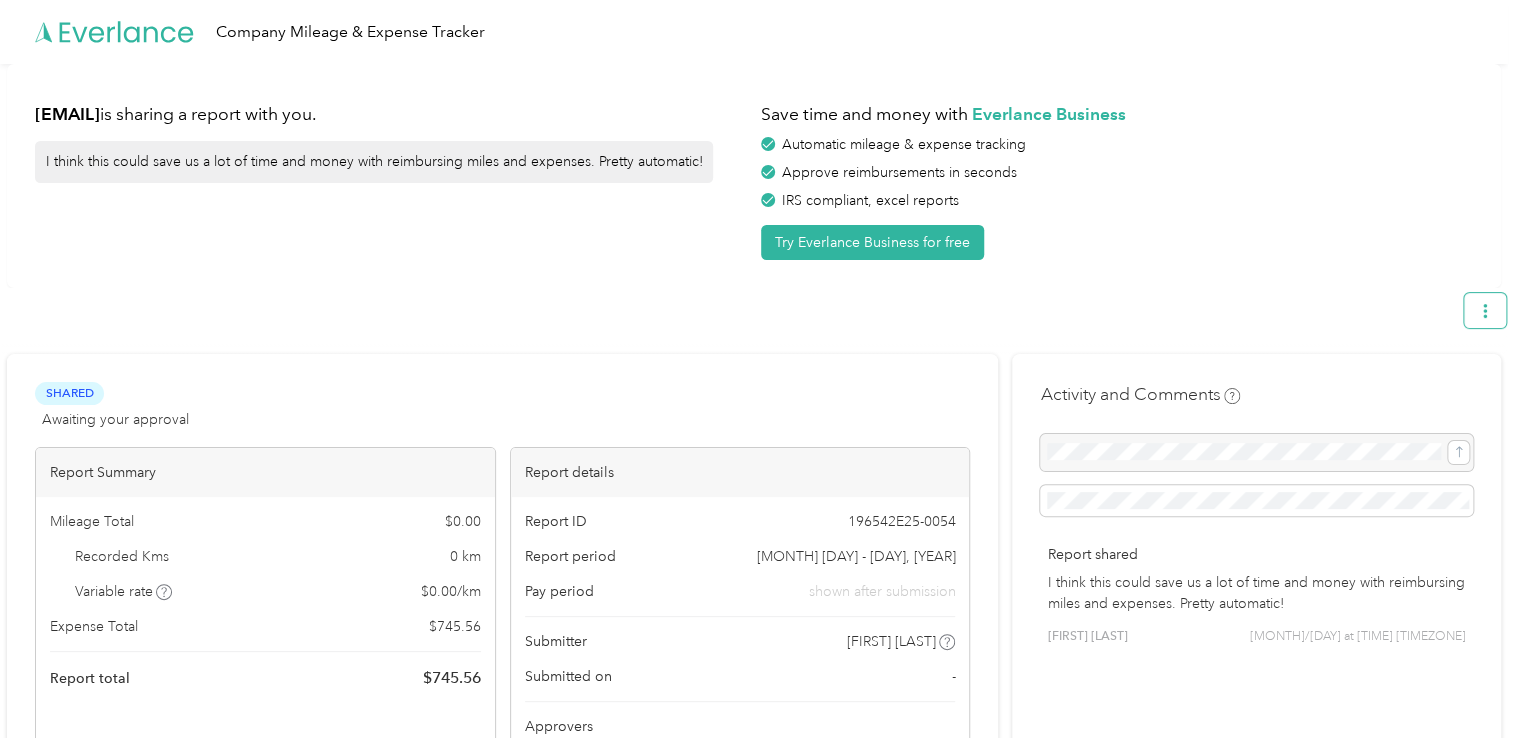 click 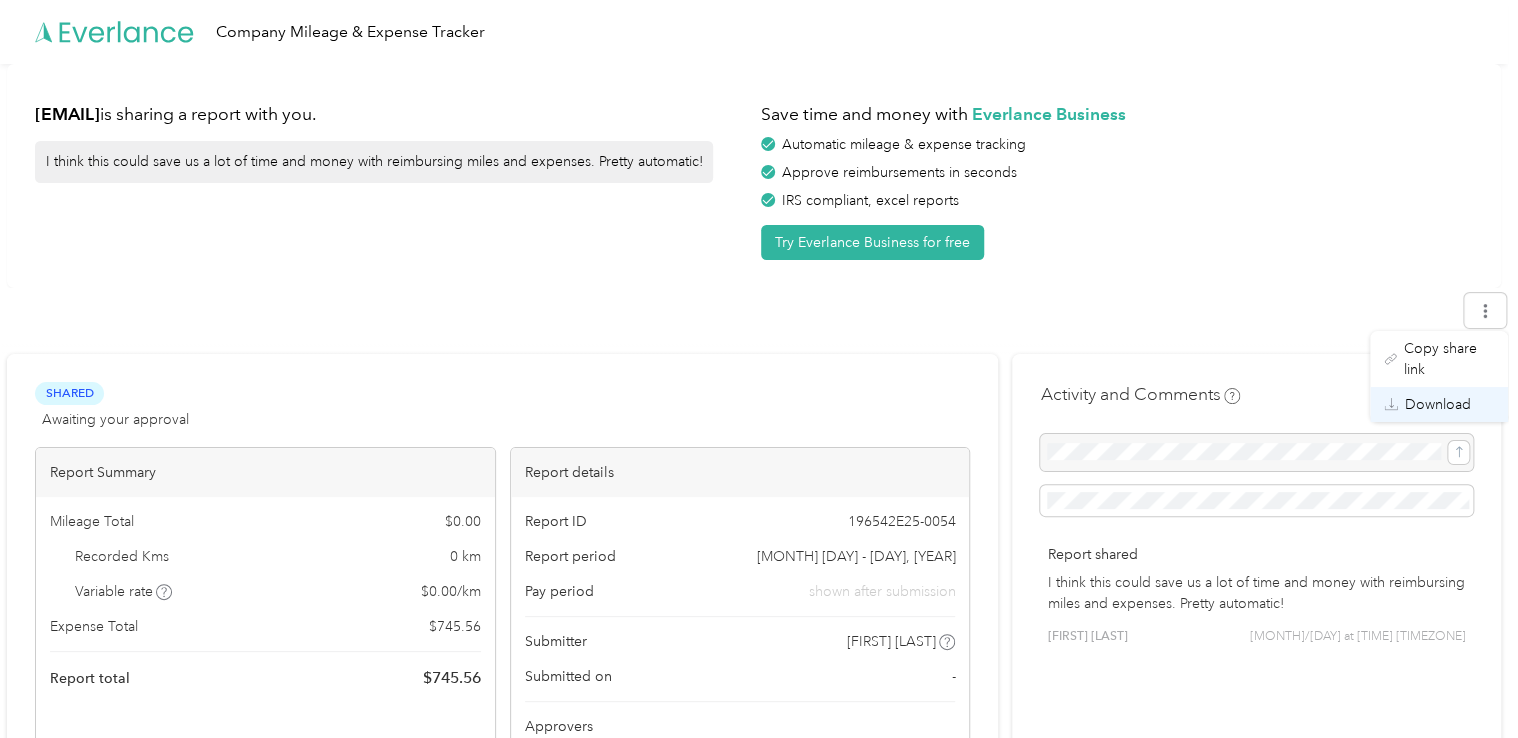 click on "Download" at bounding box center [1438, 404] 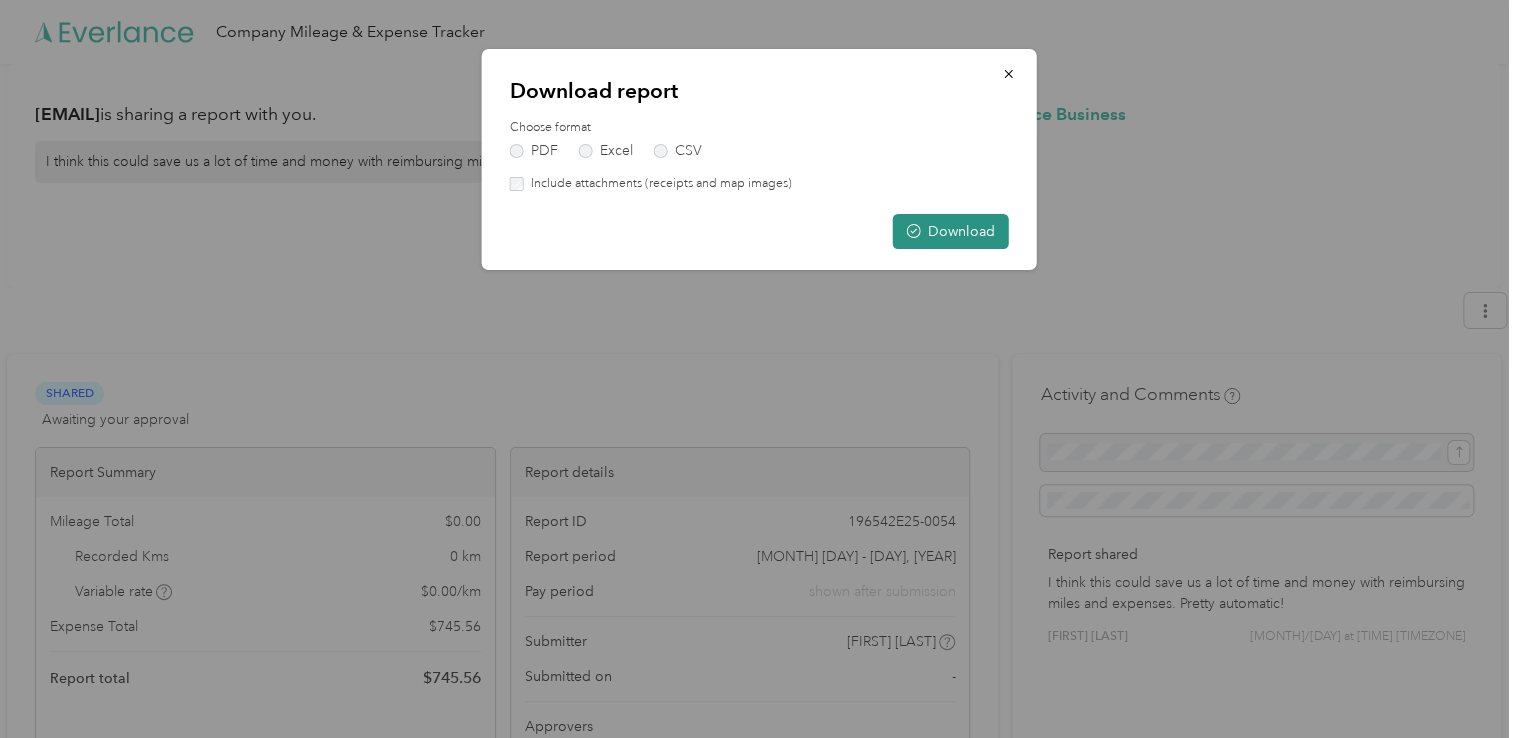click on "Download" at bounding box center [951, 231] 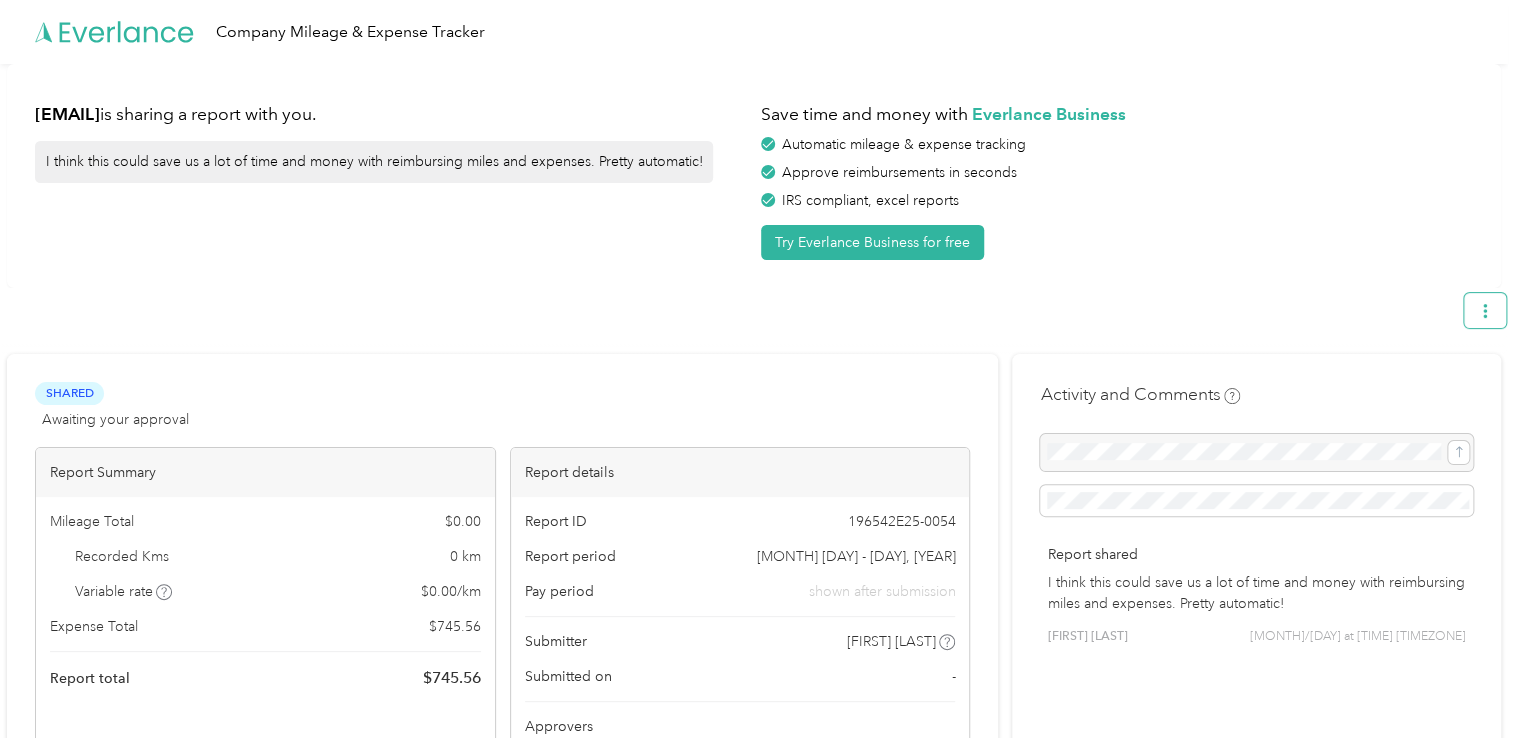 click at bounding box center [1485, 310] 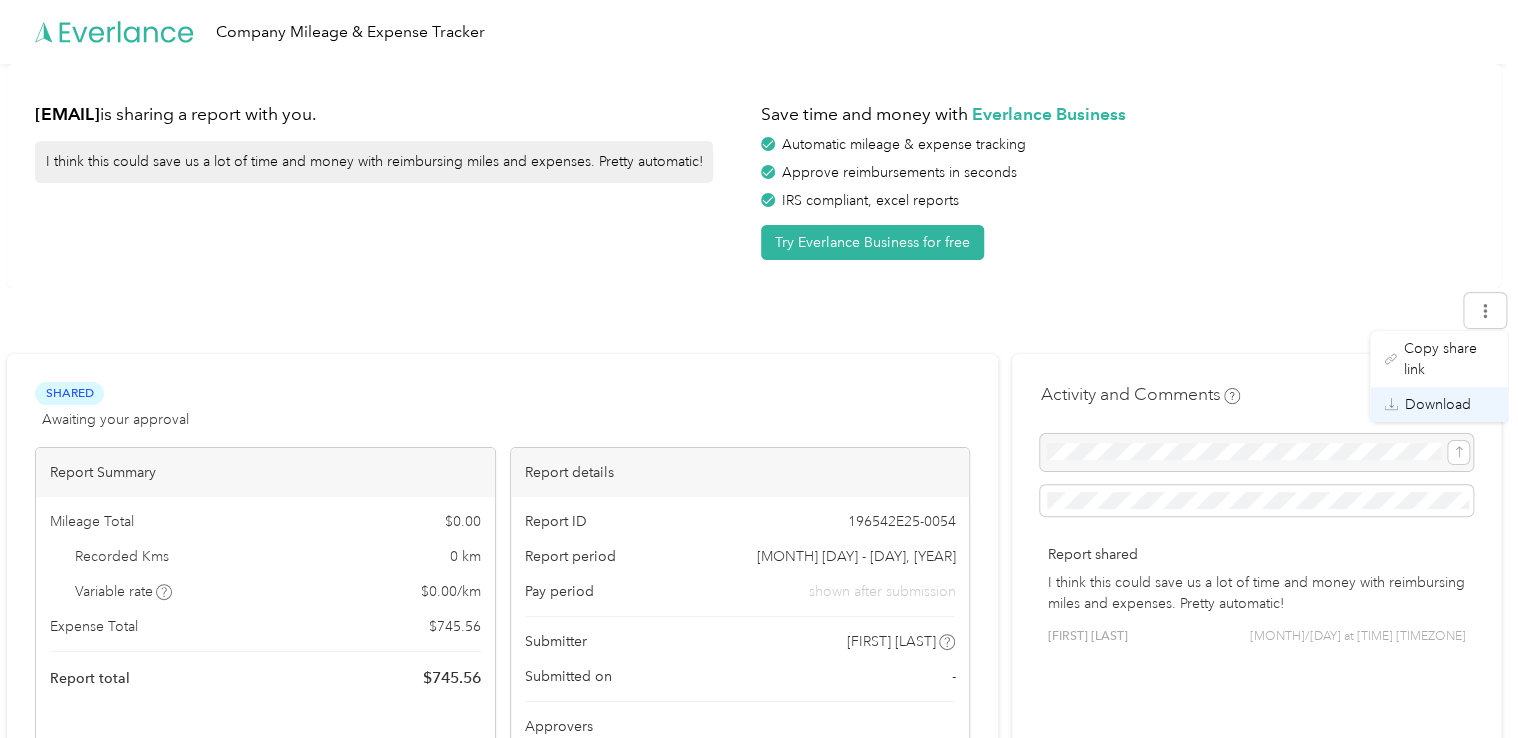 click on "Download" at bounding box center [1438, 404] 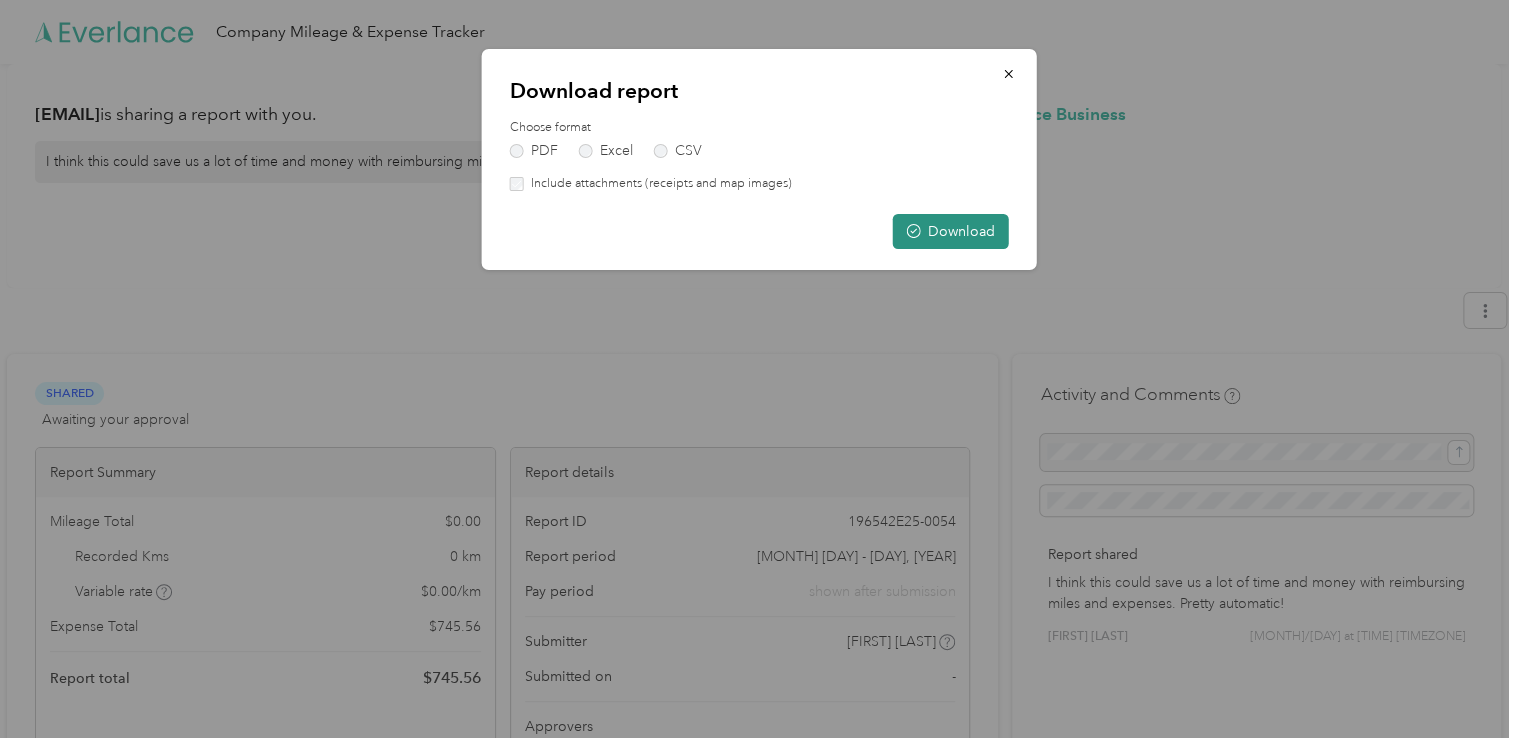 click on "Download" at bounding box center [951, 231] 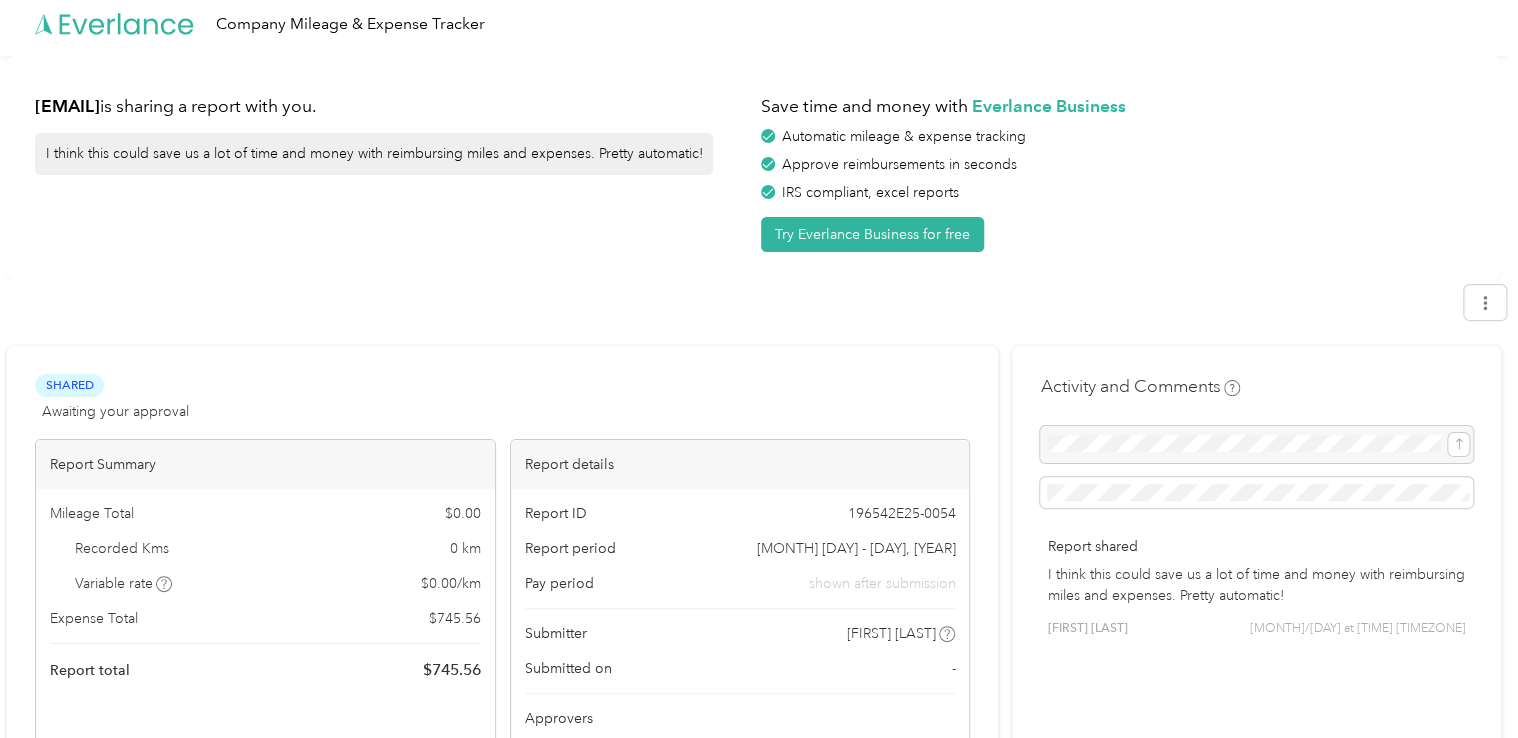 scroll, scrollTop: 0, scrollLeft: 0, axis: both 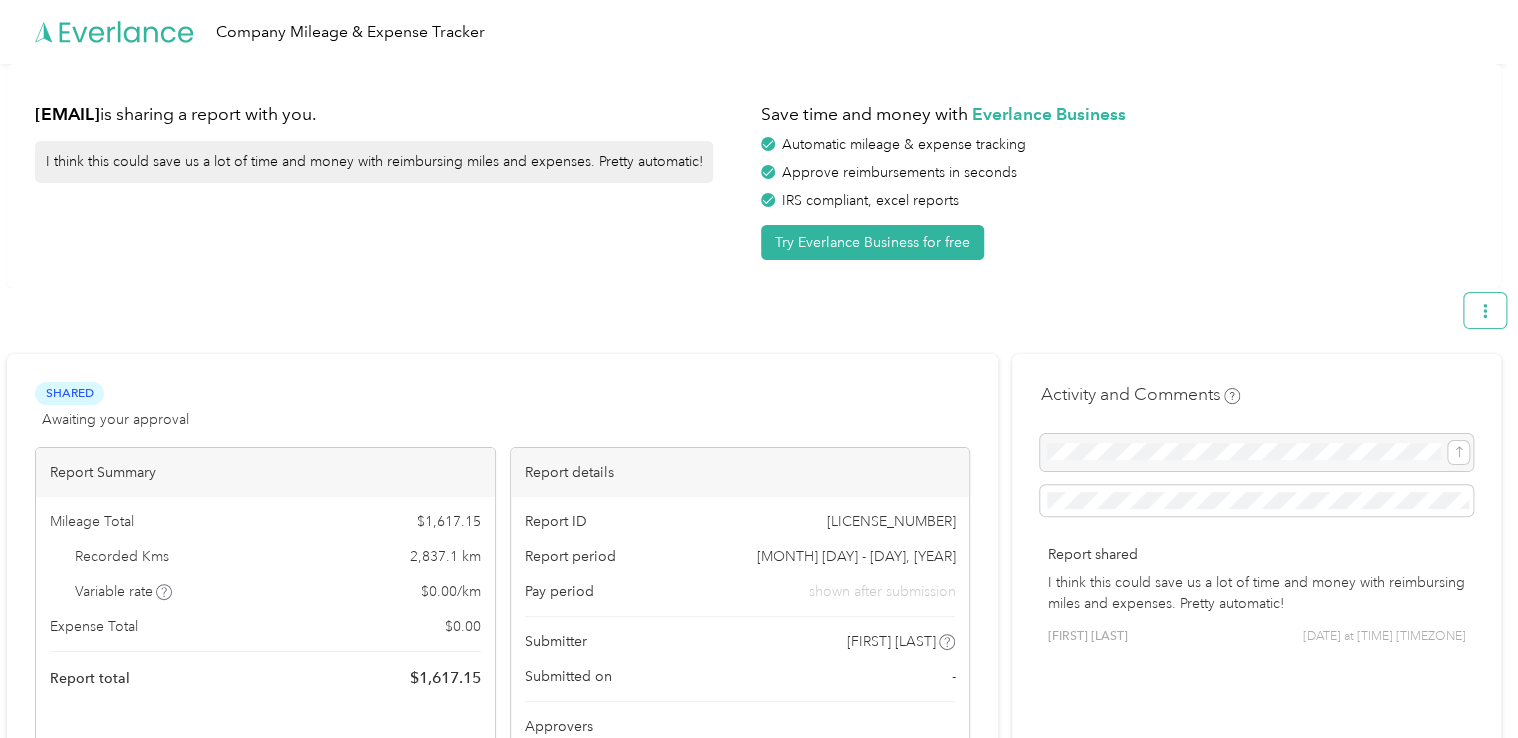 click 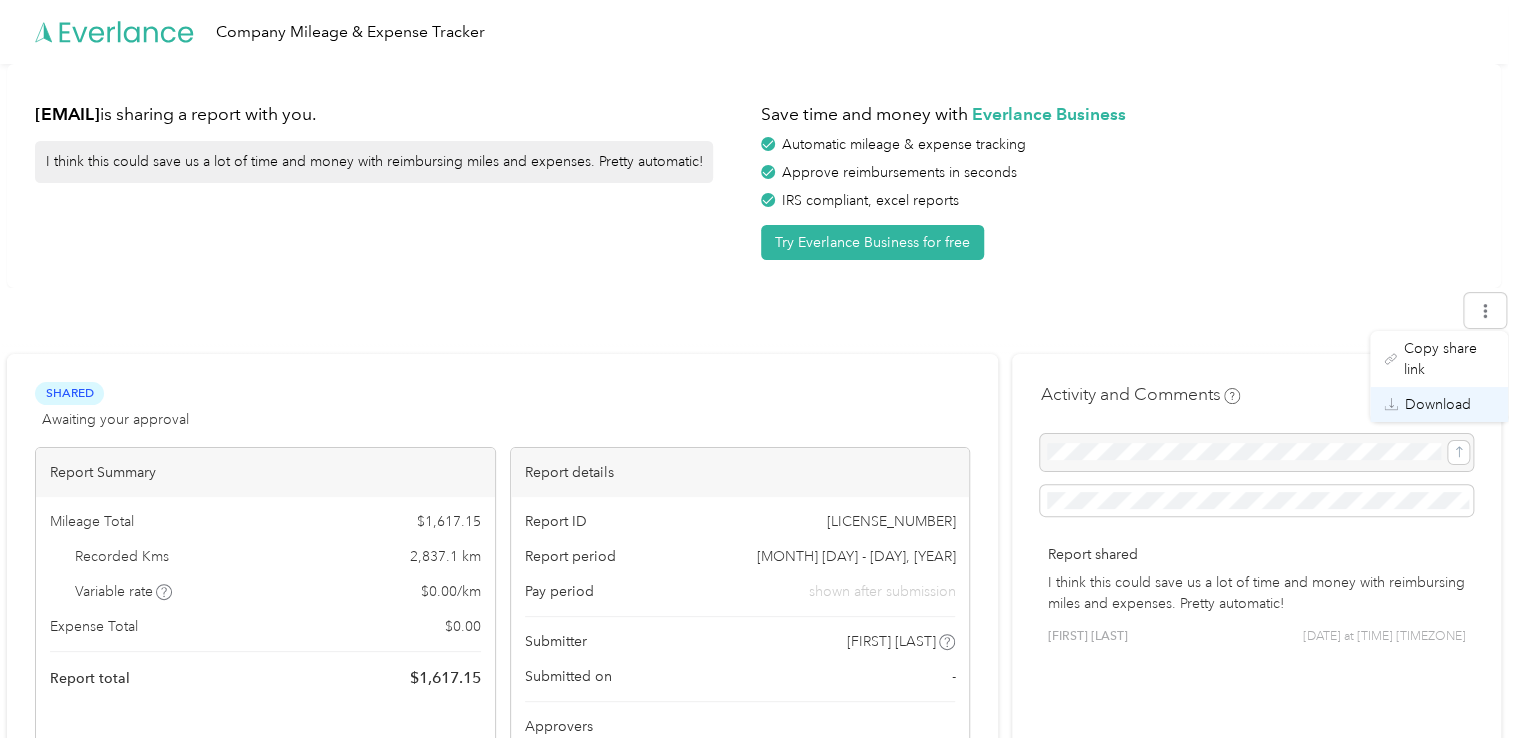click on "Download" at bounding box center (1438, 404) 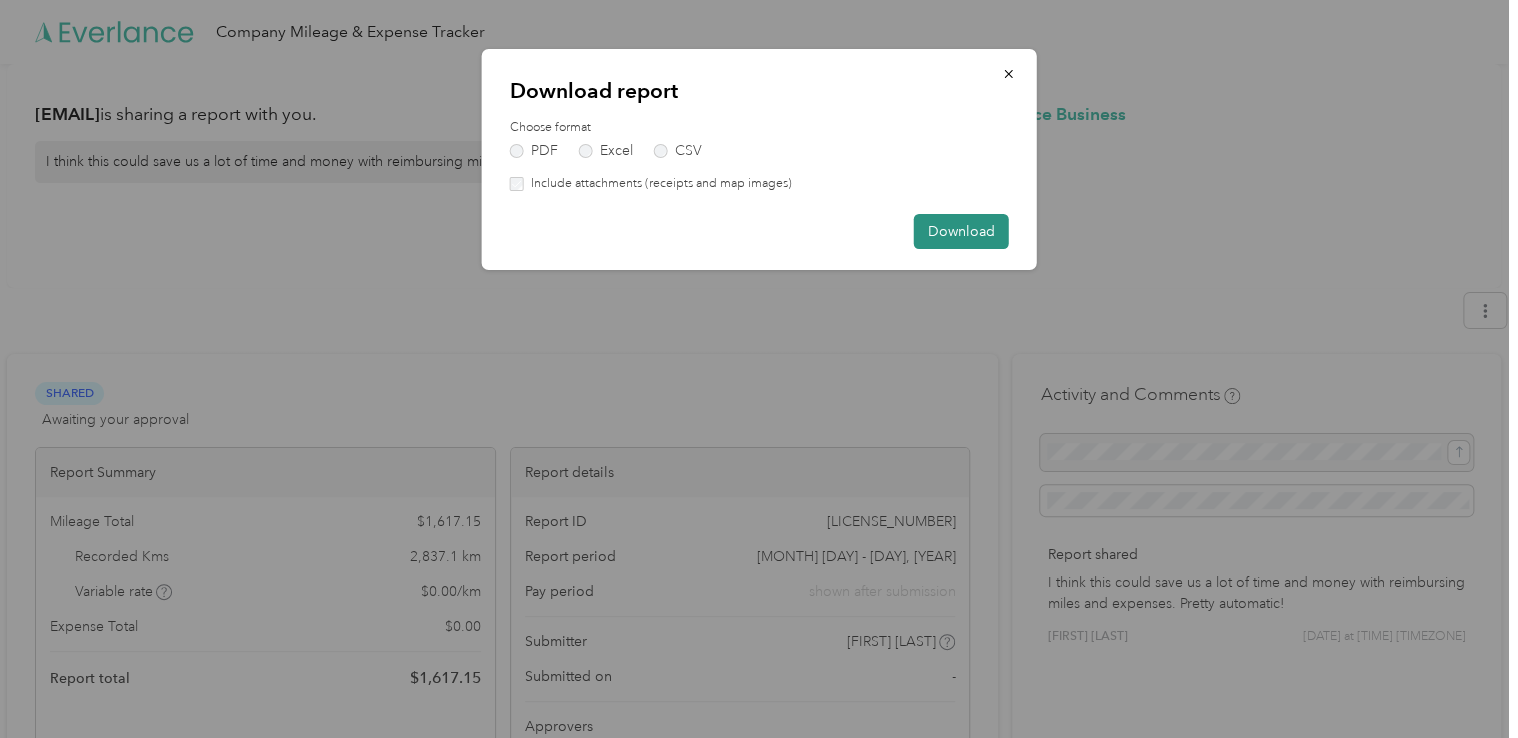 click on "Download" at bounding box center (961, 231) 